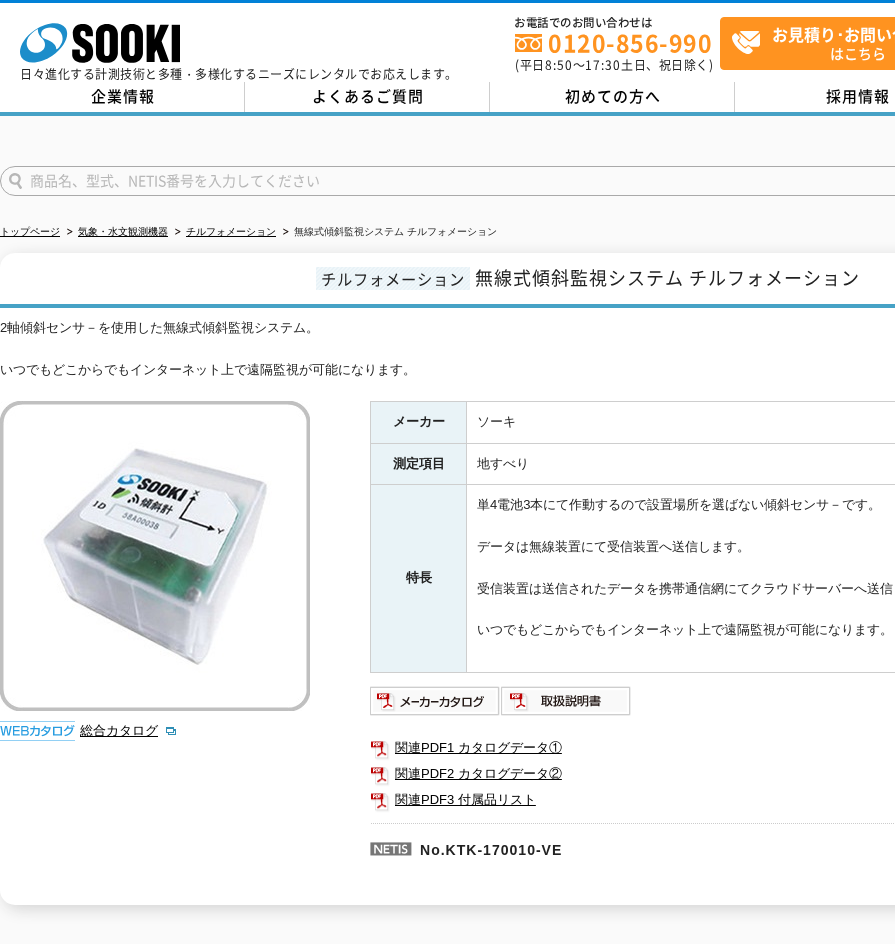 scroll, scrollTop: 0, scrollLeft: 0, axis: both 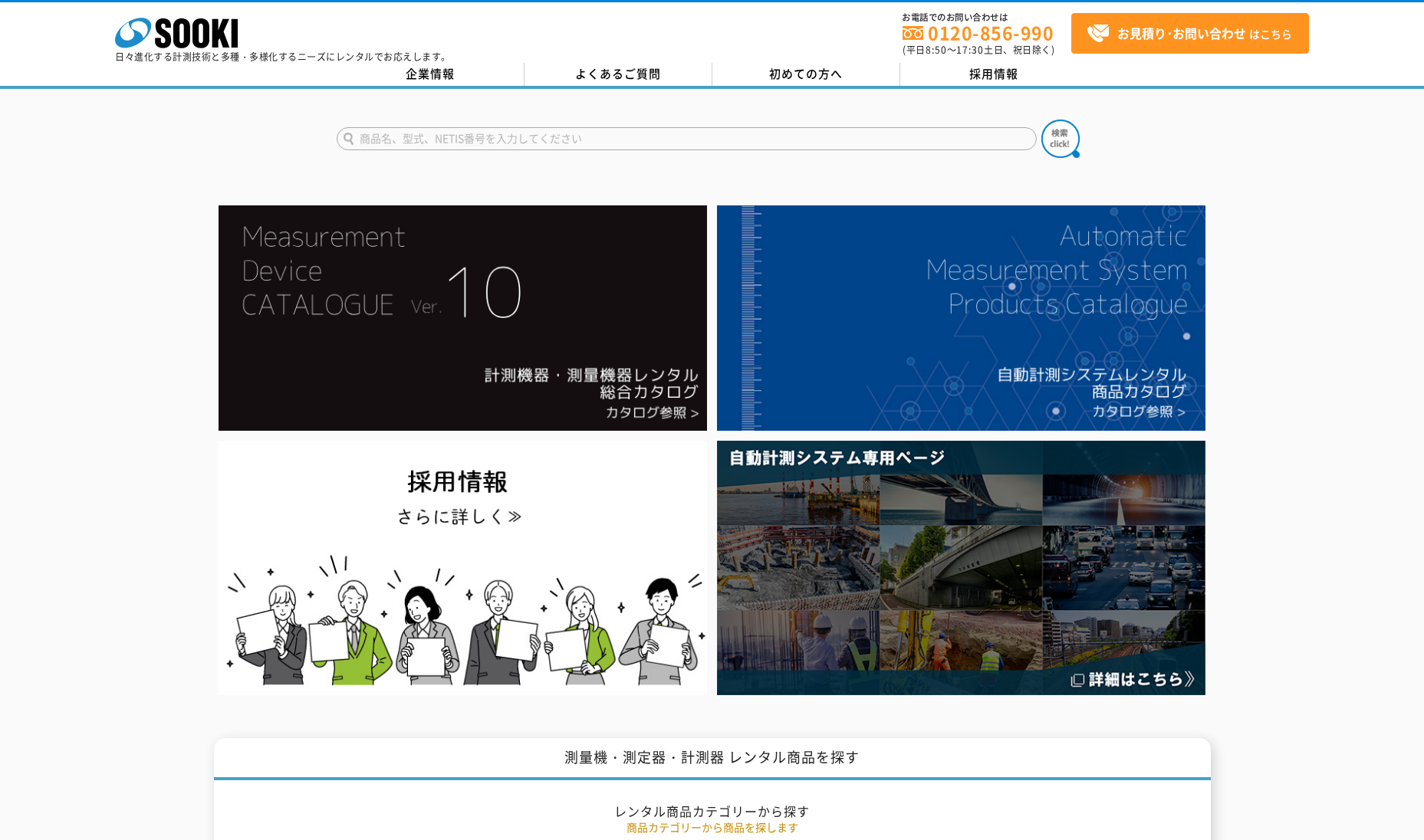 click at bounding box center [686, 139] 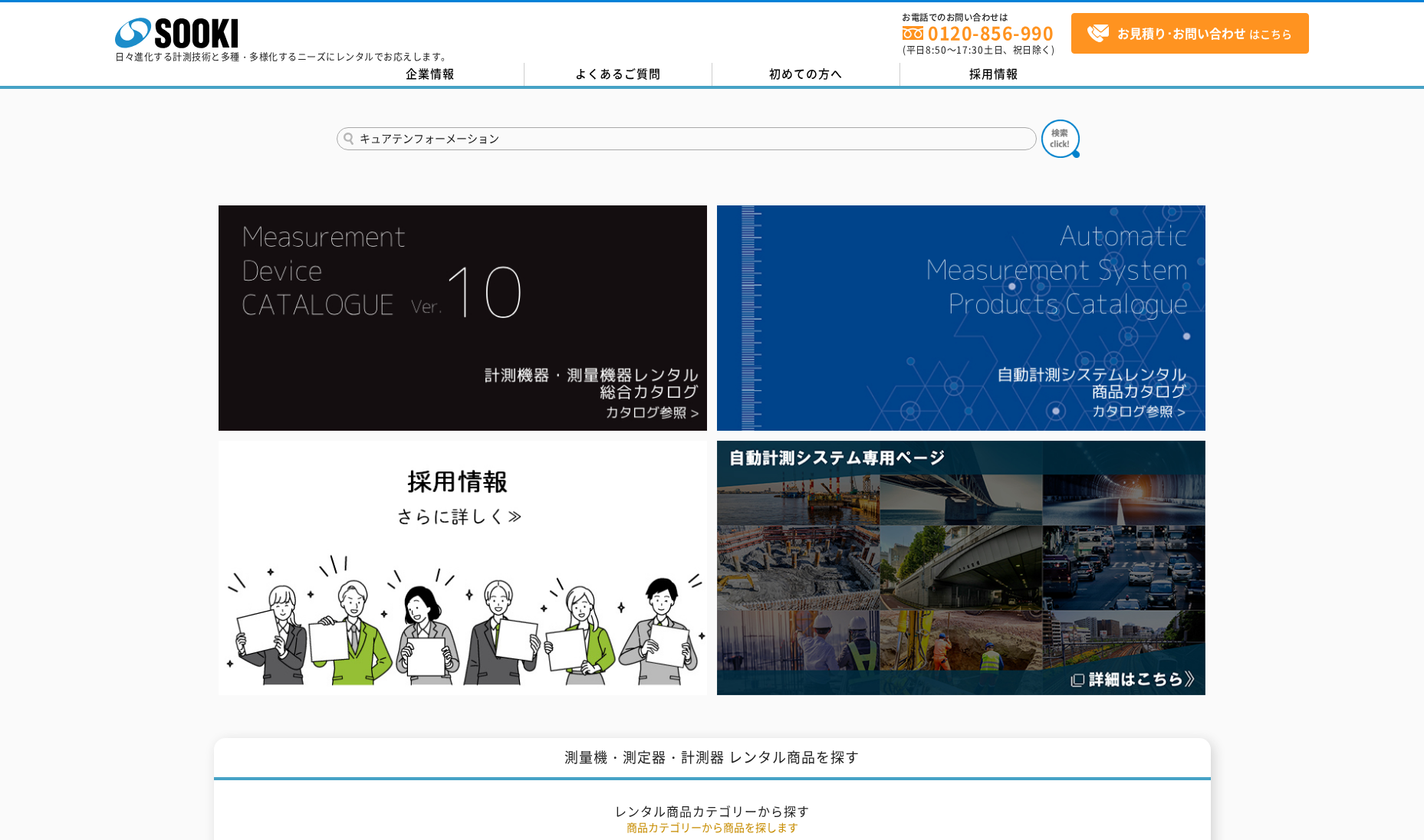 type on "キュアテンフォーメーション" 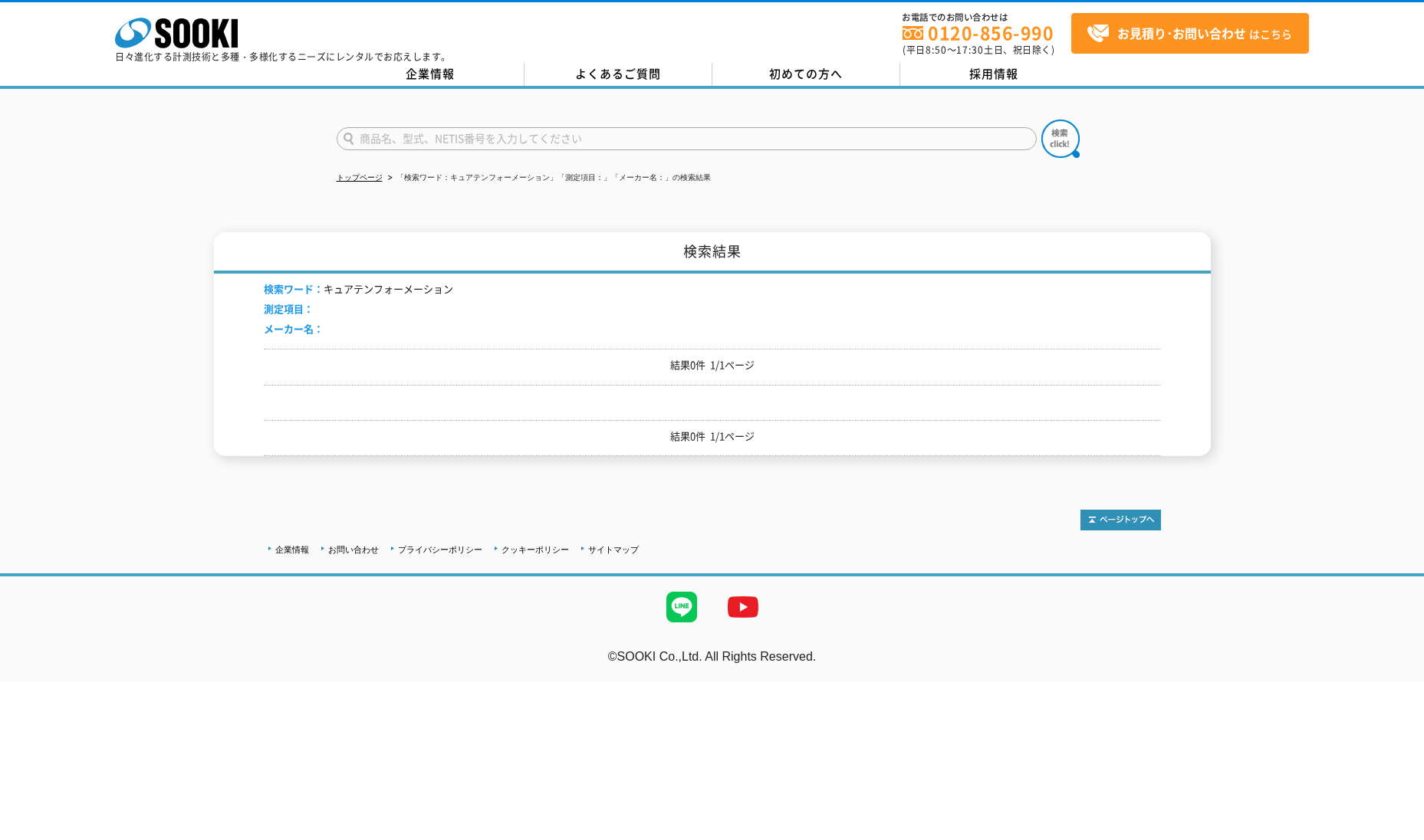 scroll, scrollTop: 0, scrollLeft: 0, axis: both 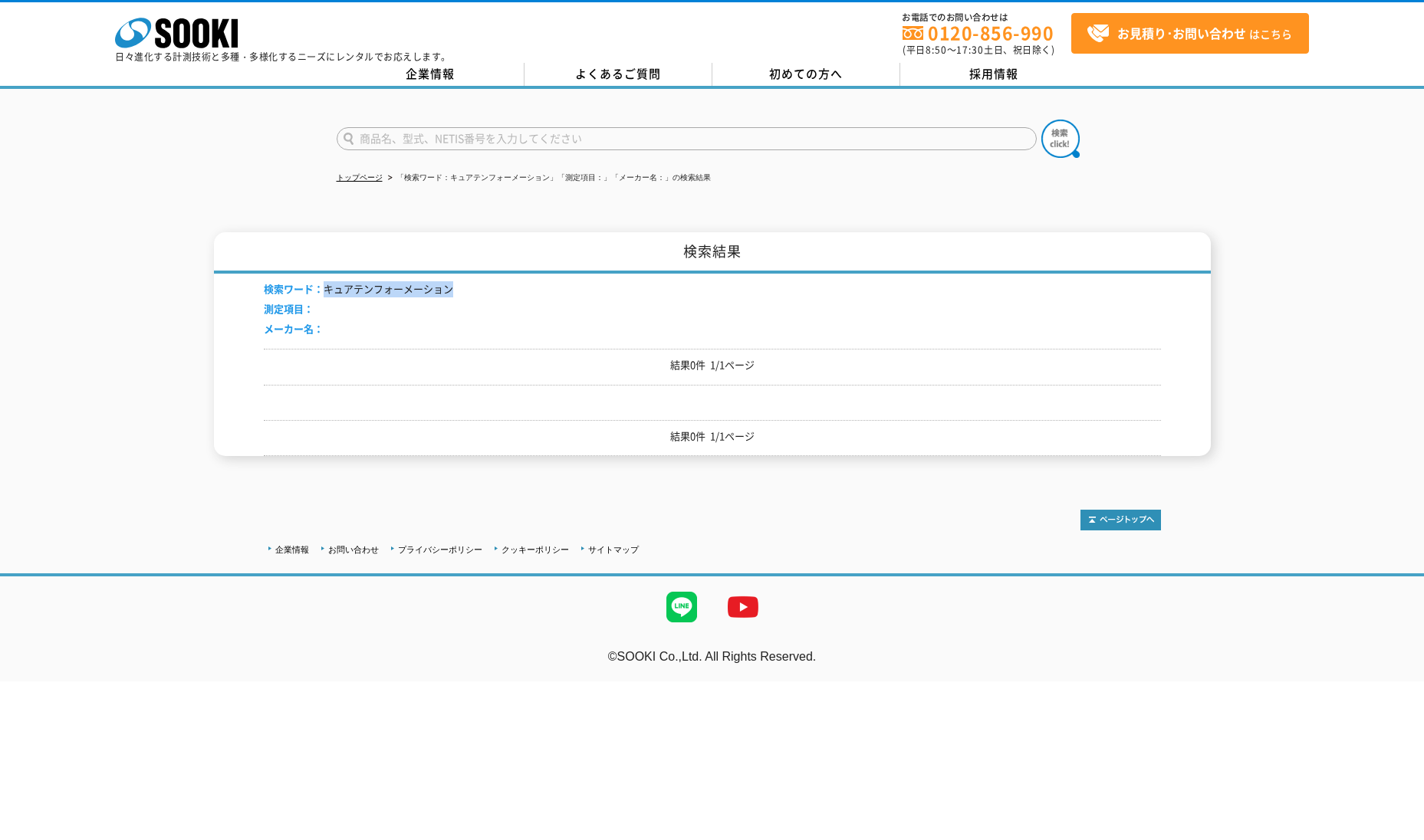 drag, startPoint x: 326, startPoint y: 287, endPoint x: 471, endPoint y: 293, distance: 145.12408 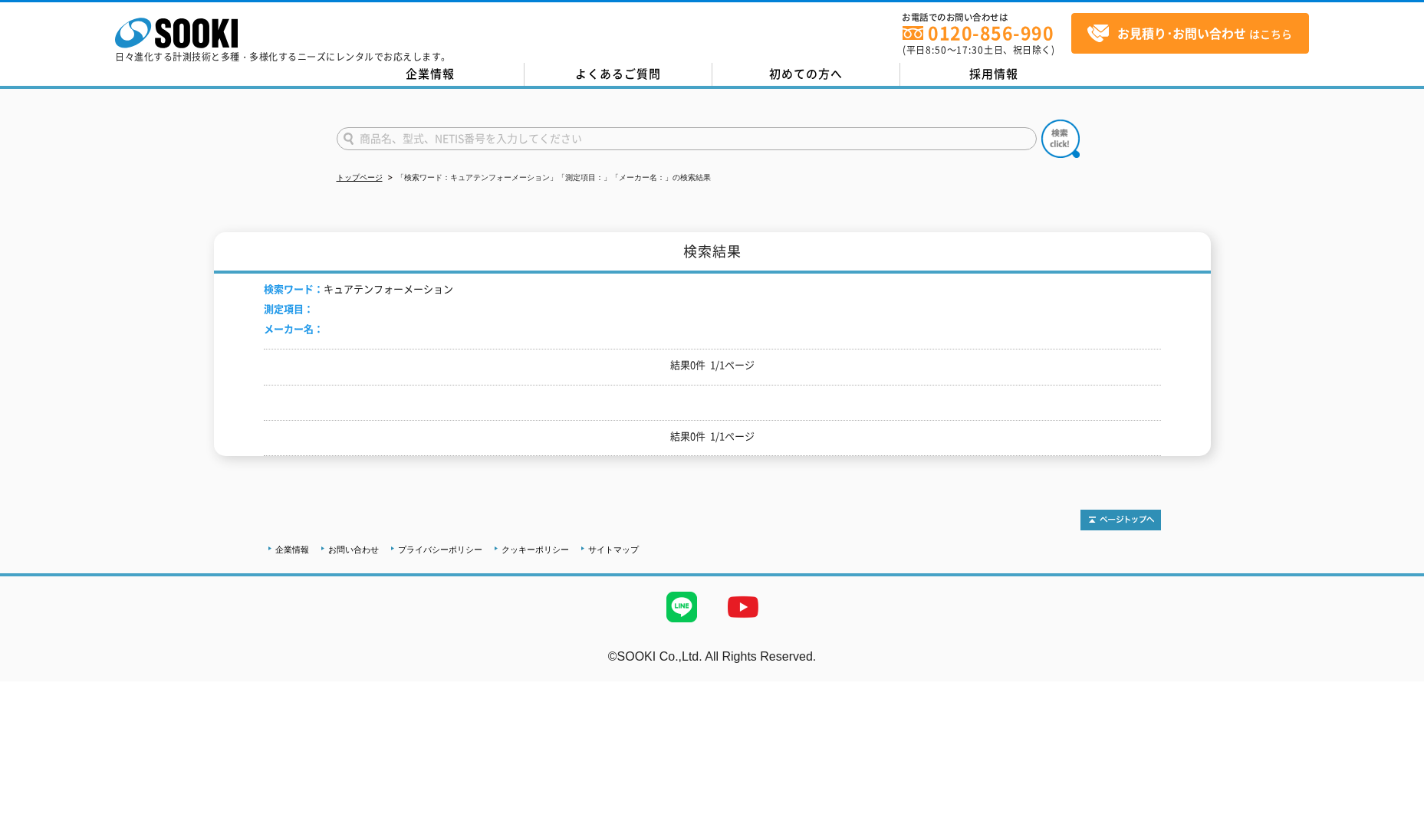 click at bounding box center (686, 139) 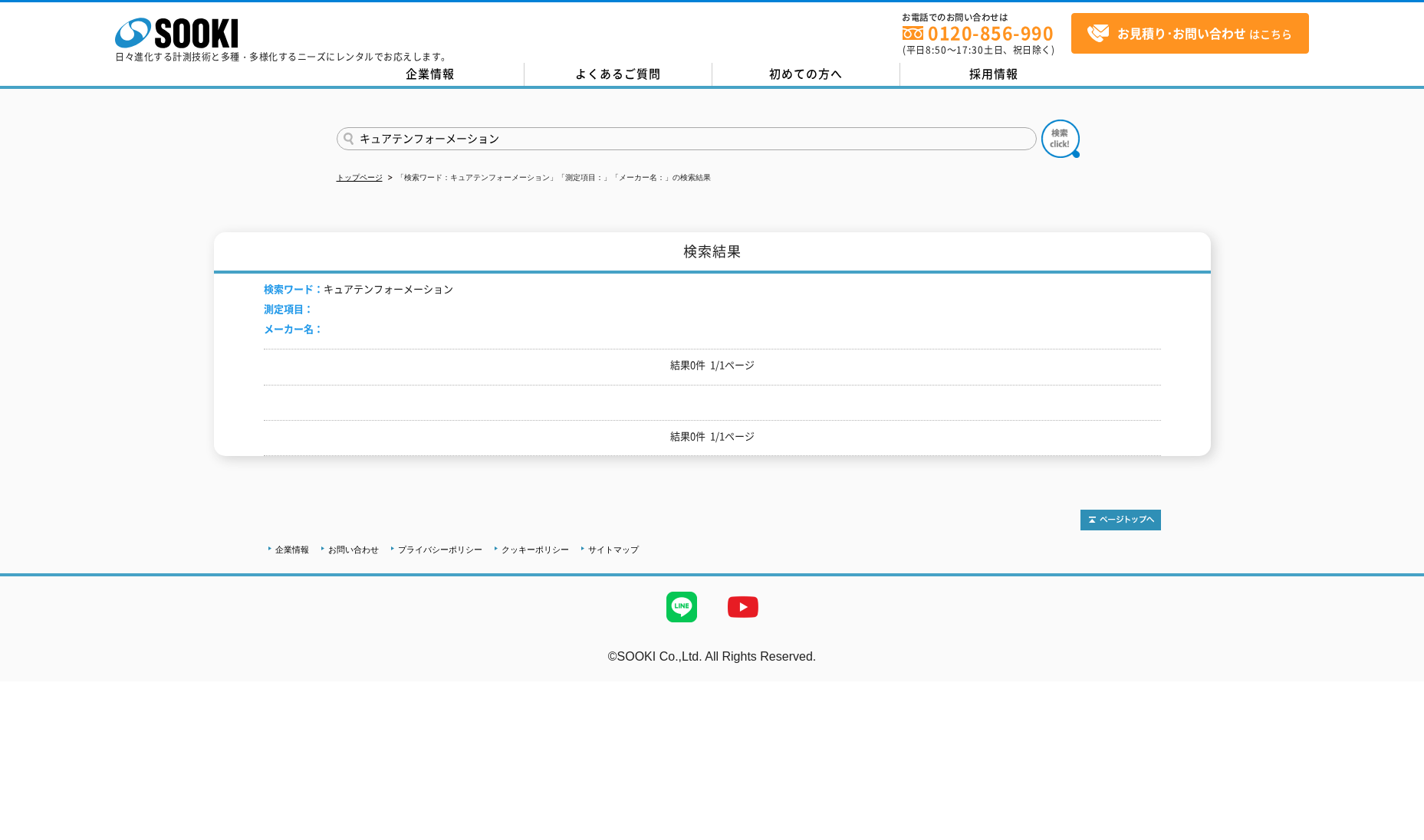 drag, startPoint x: 439, startPoint y: 133, endPoint x: 465, endPoint y: 142, distance: 27.5136 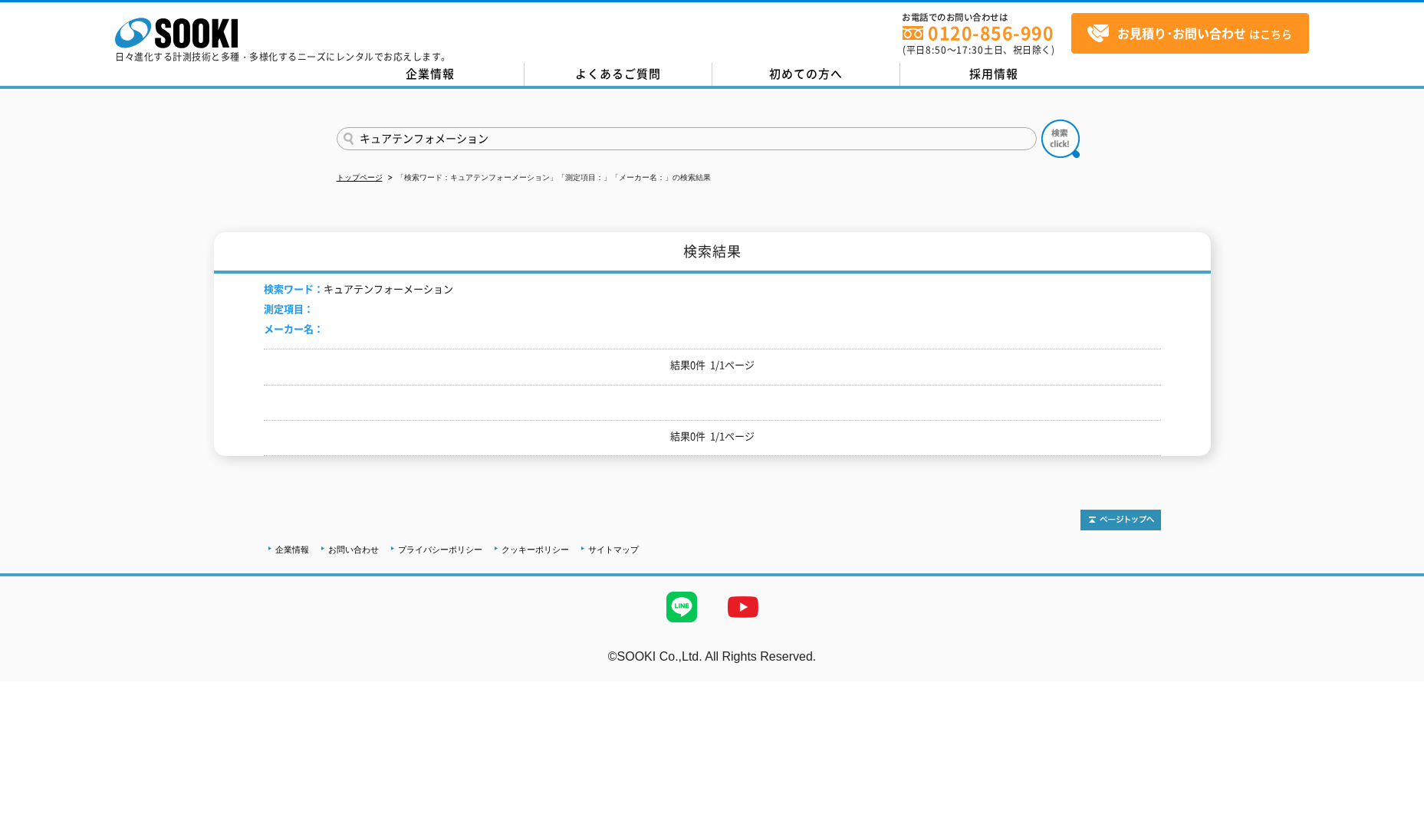 type on "キュアテンフォメーション" 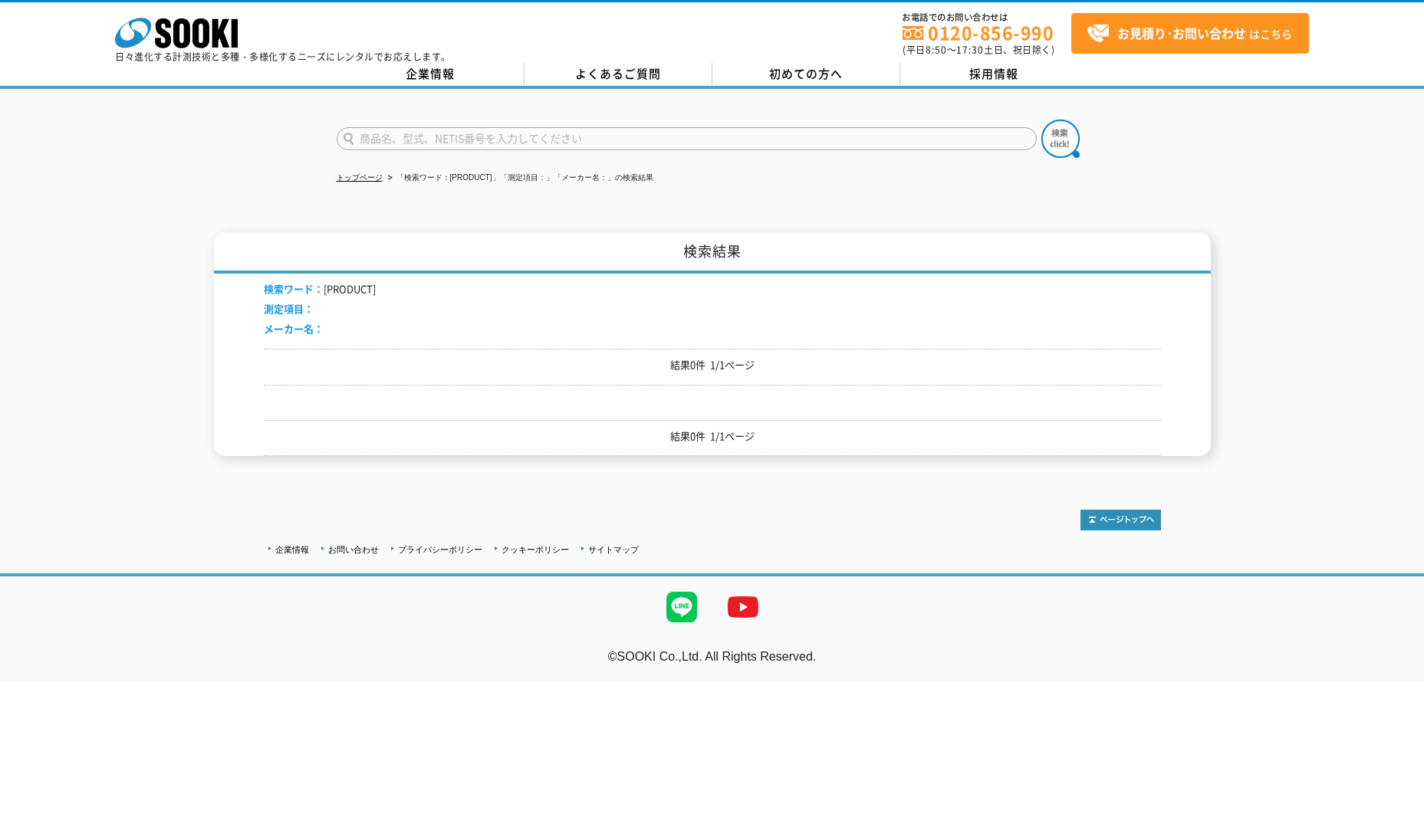scroll, scrollTop: 0, scrollLeft: 0, axis: both 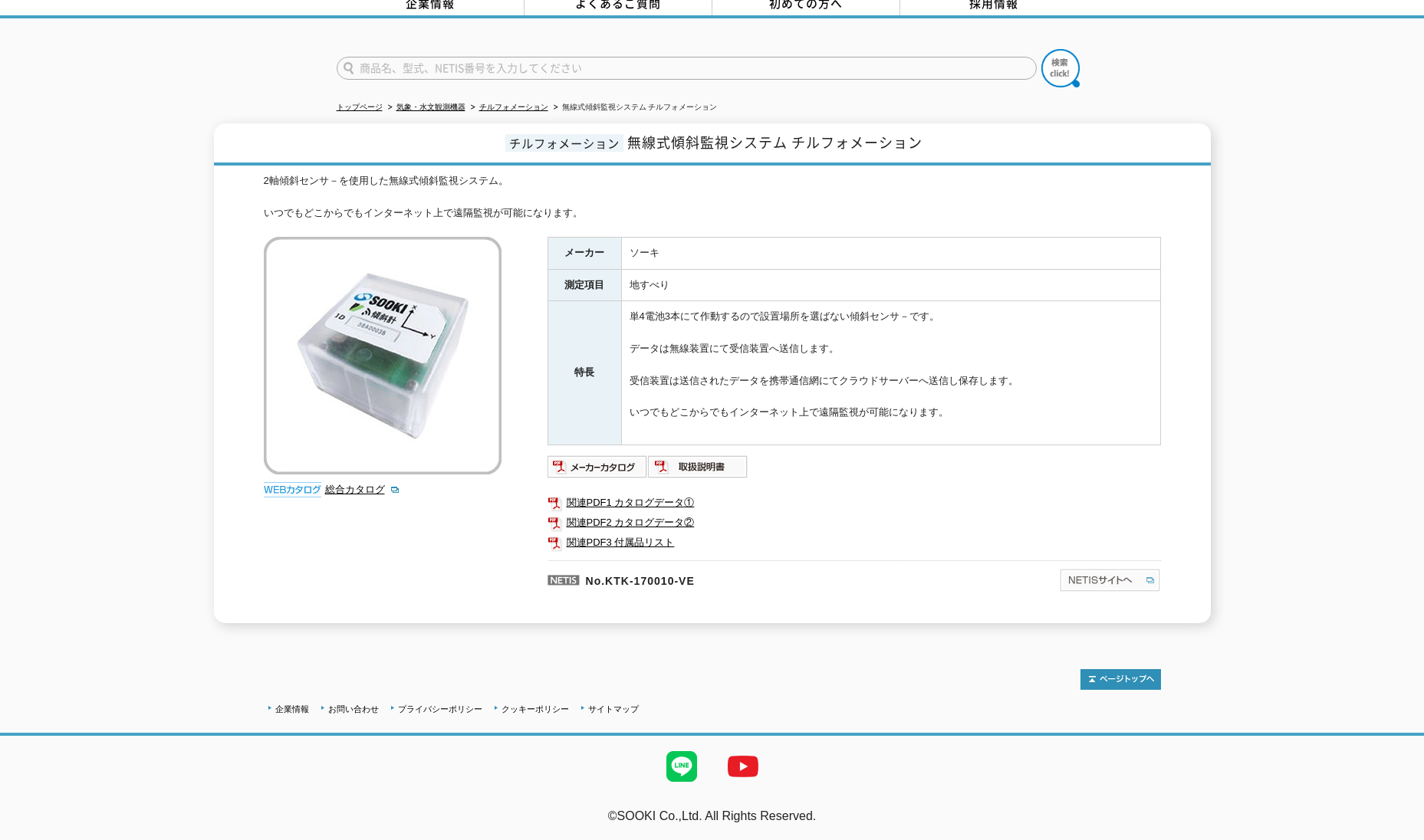 click at bounding box center [1110, 580] 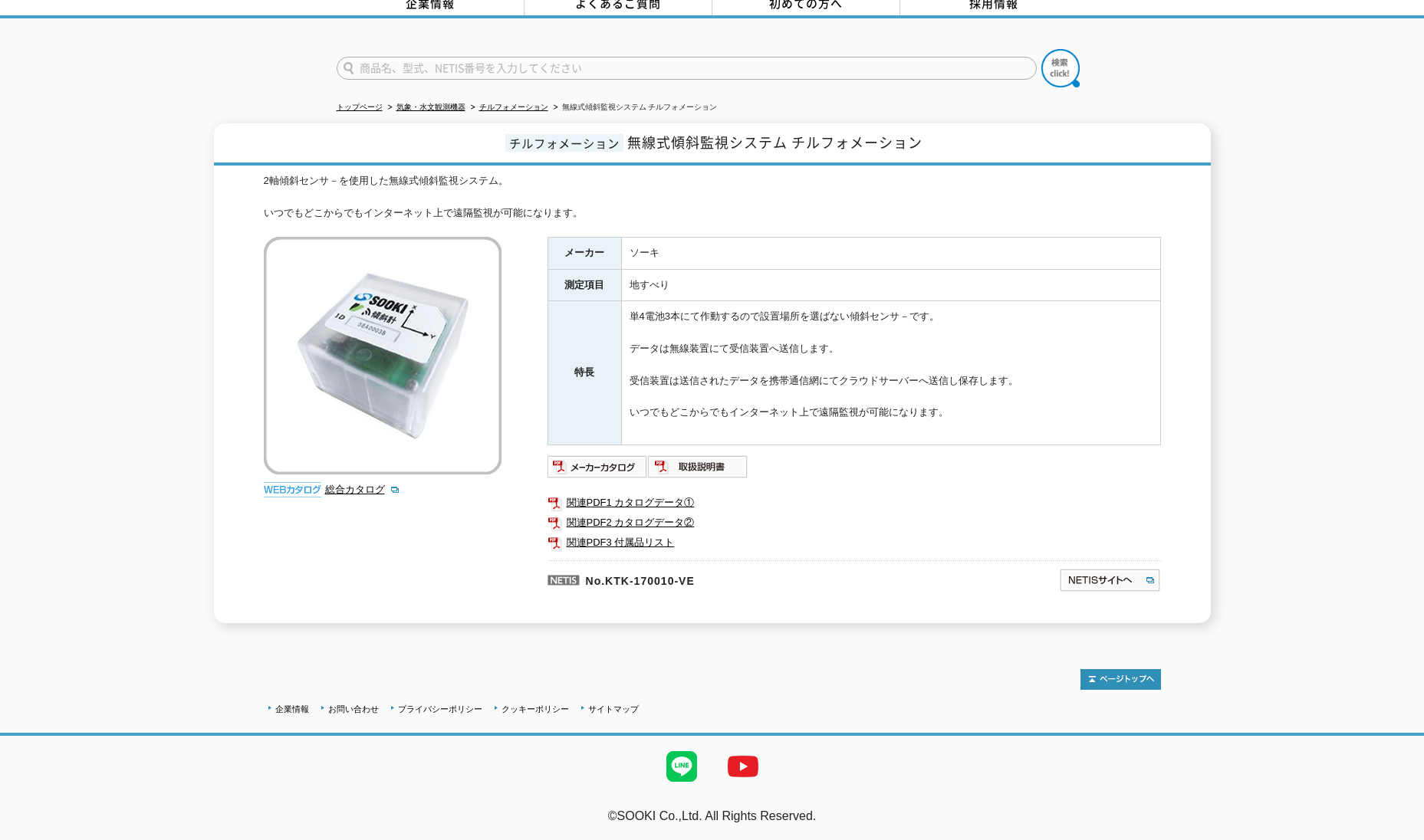 scroll, scrollTop: 0, scrollLeft: 0, axis: both 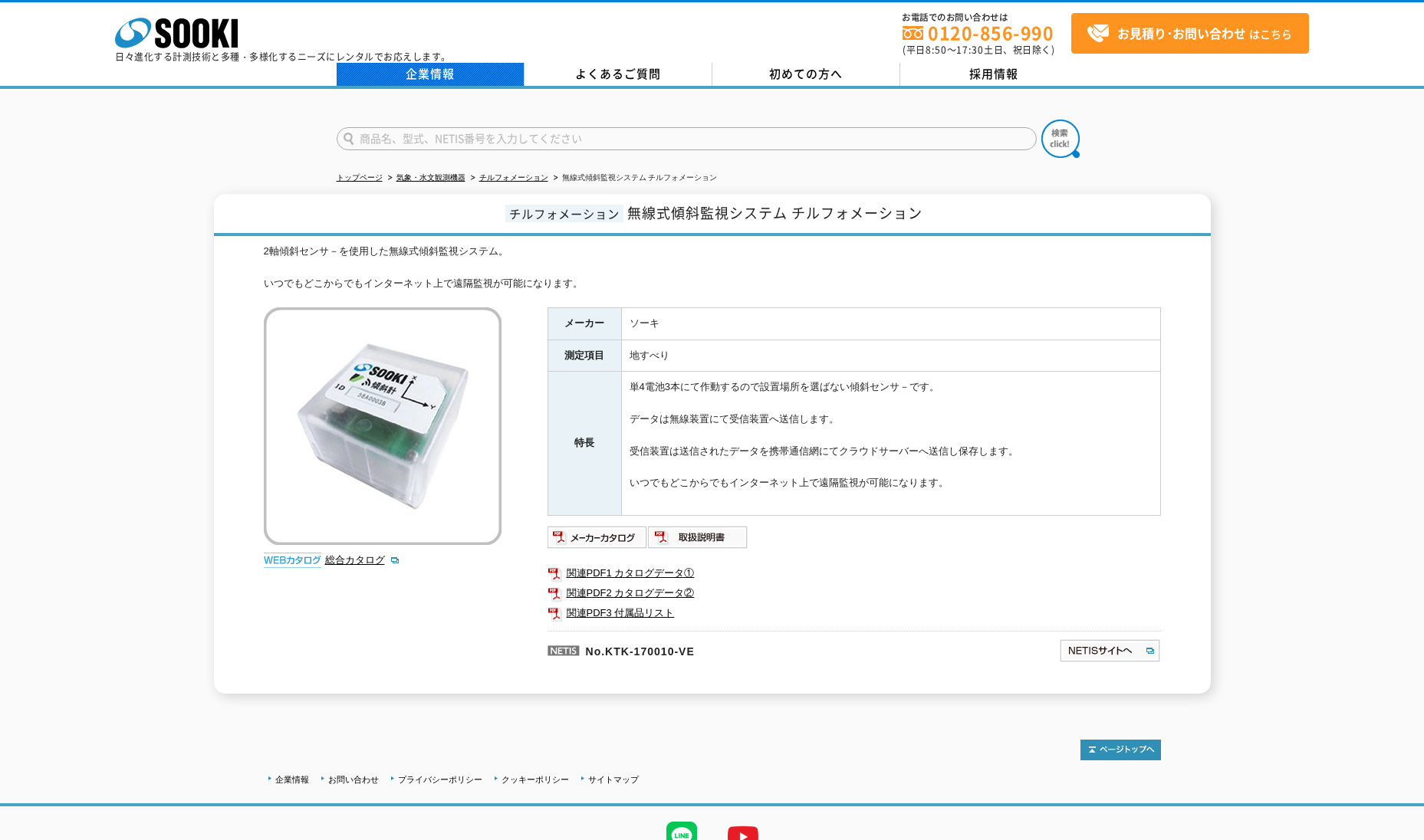 click on "企業情報" at bounding box center [430, 74] 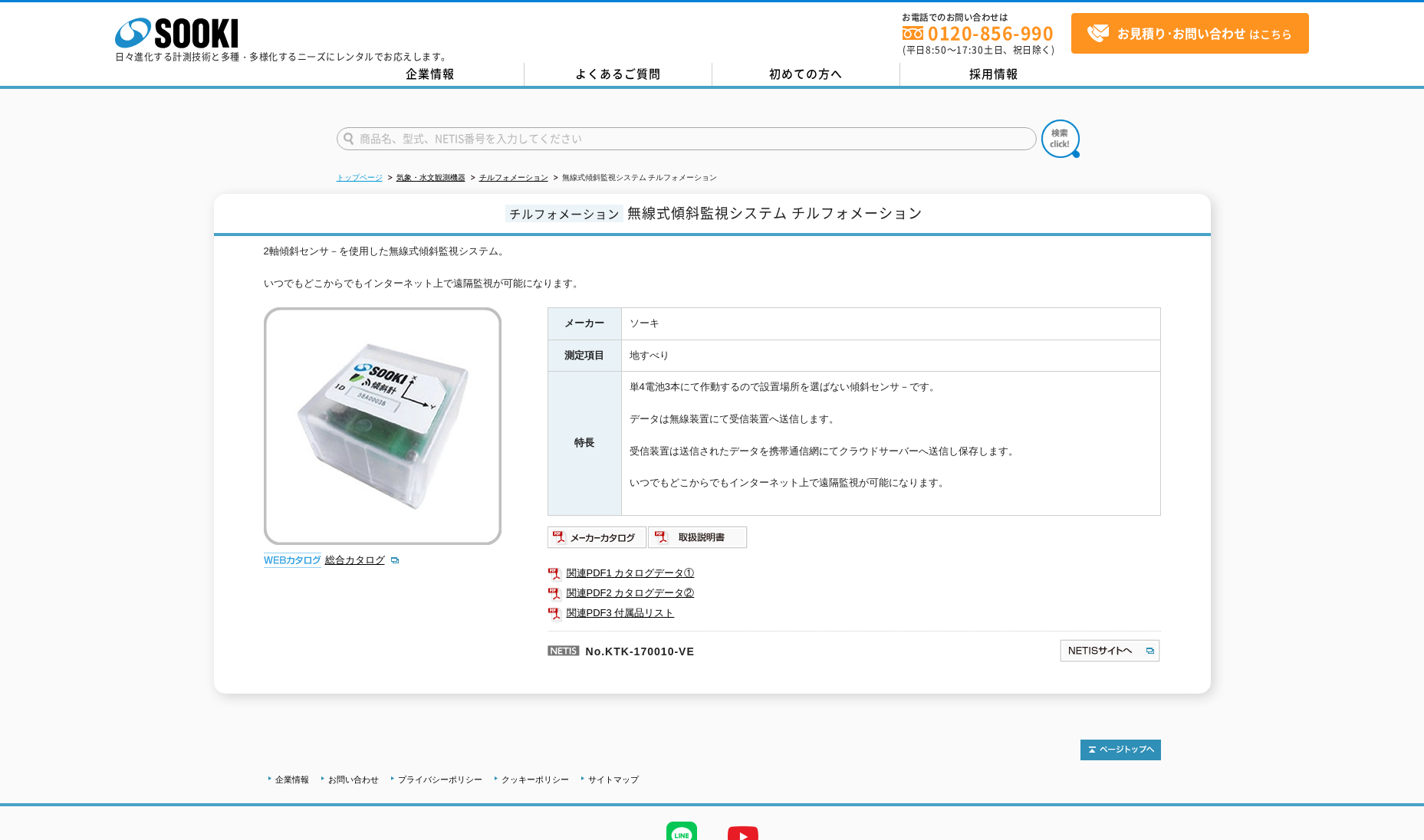 click on "トップページ" at bounding box center (360, 177) 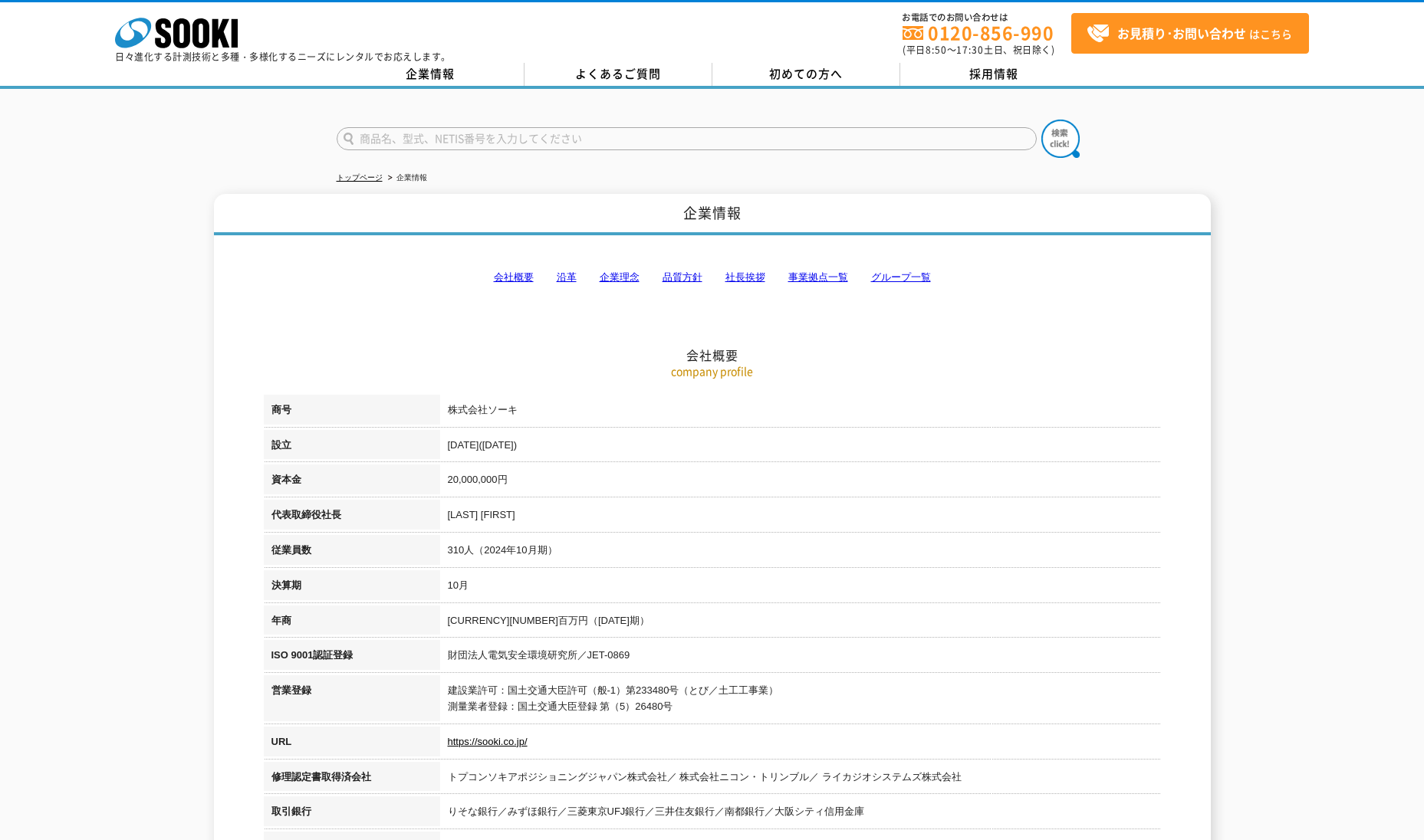 scroll, scrollTop: 0, scrollLeft: 0, axis: both 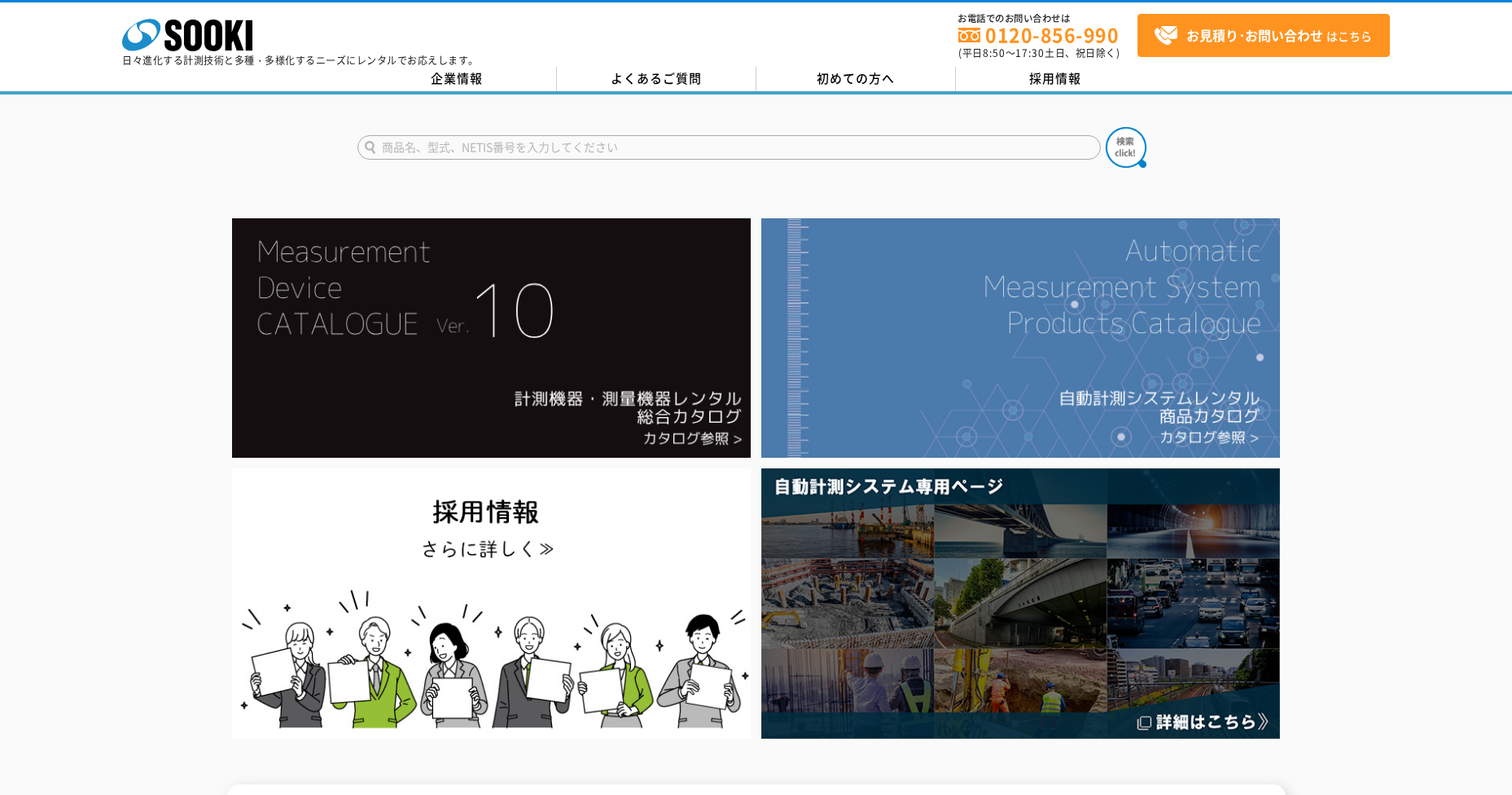 click at bounding box center (1020, 338) 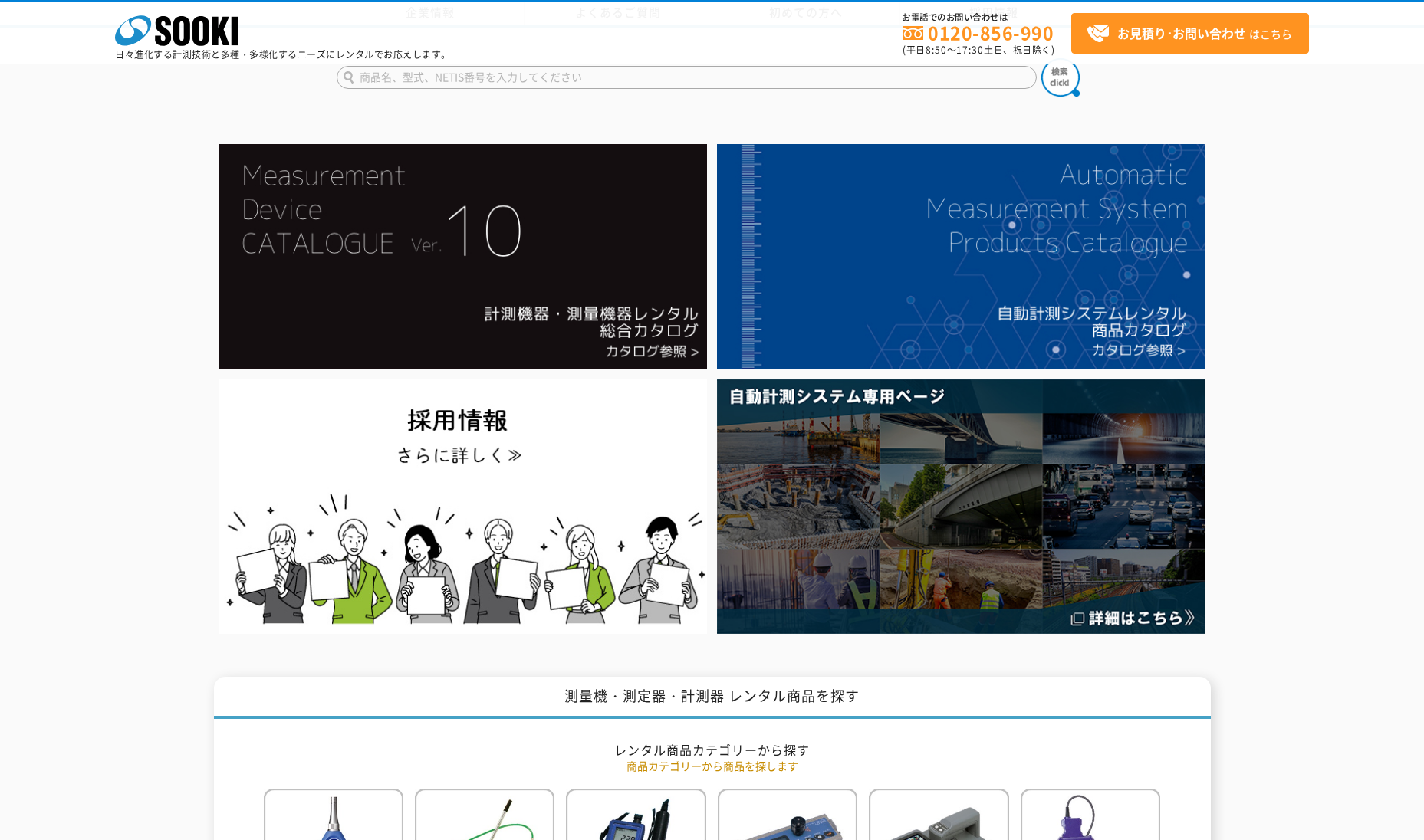 scroll, scrollTop: 1833, scrollLeft: 0, axis: vertical 